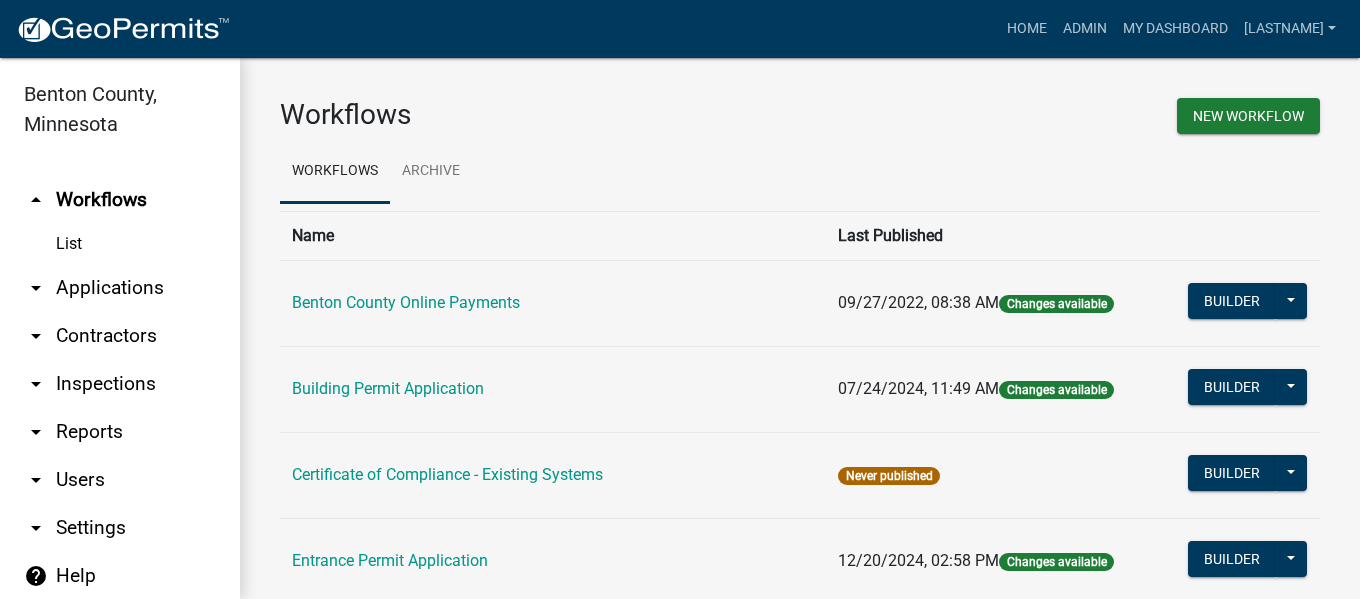 scroll, scrollTop: 0, scrollLeft: 0, axis: both 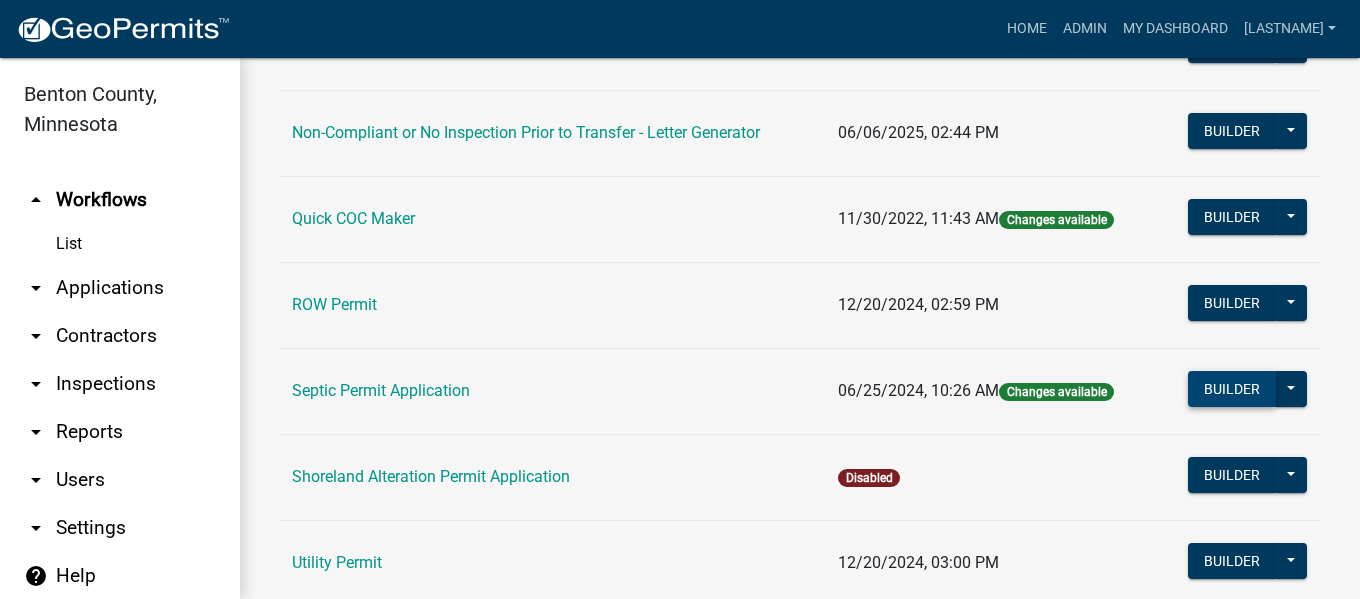 click on "Builder" at bounding box center [1232, 389] 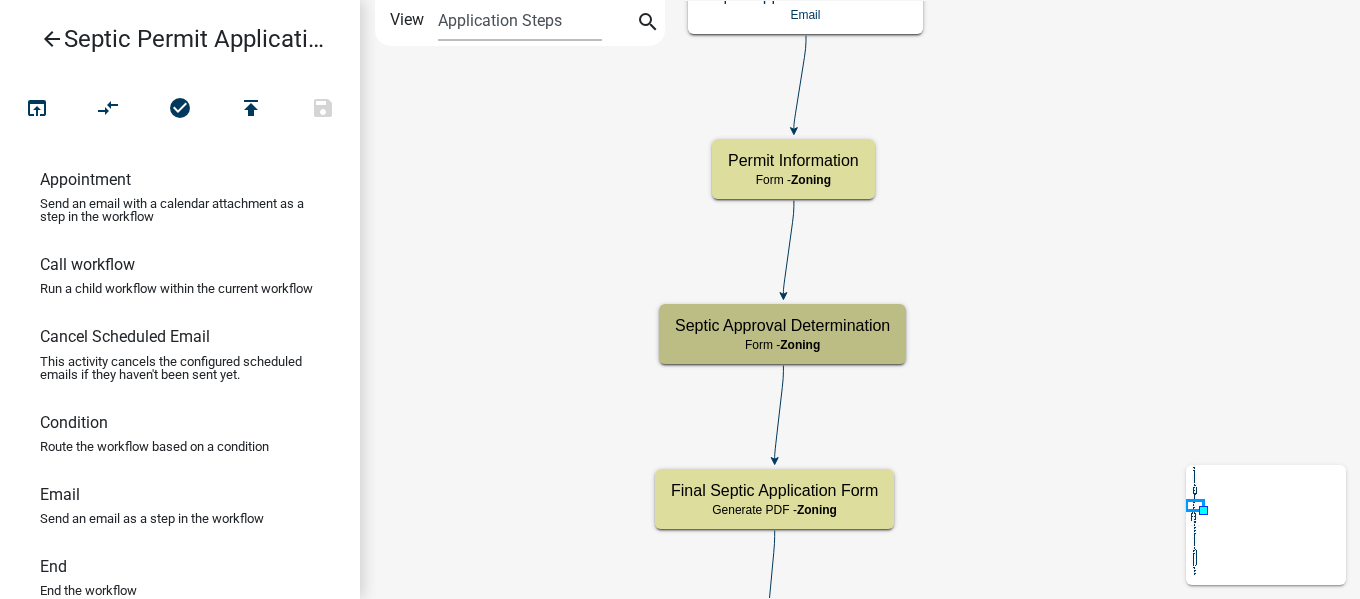 click on "Start
Start -  Applicant
Parcel search
Parcel search -  Applicant
Require User
Require user
Property and Owner Information
Form -  Applicant
Designer and Installer Information  Applicant" 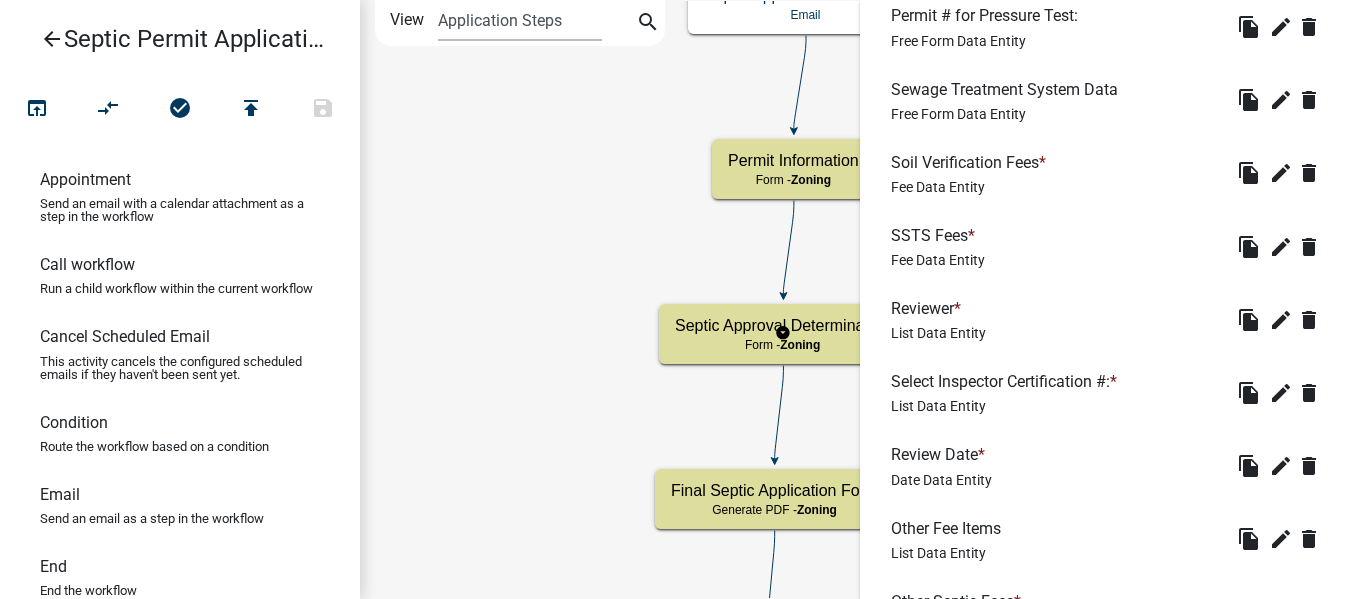 scroll, scrollTop: 1100, scrollLeft: 0, axis: vertical 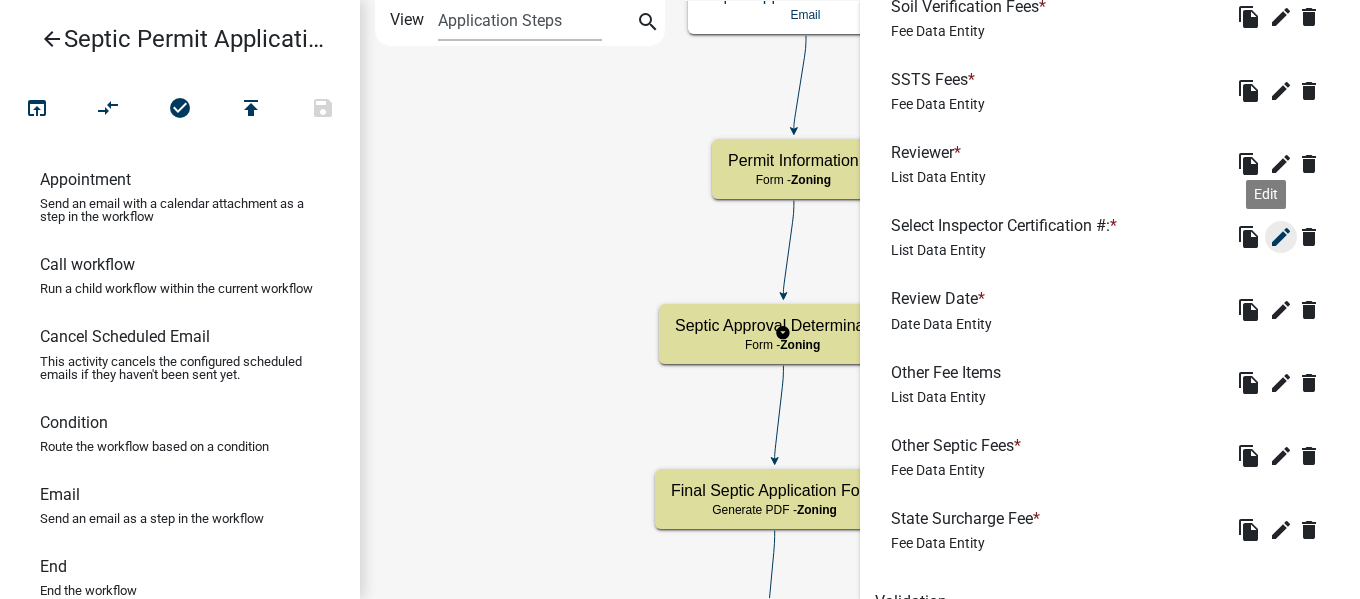 click on "edit" 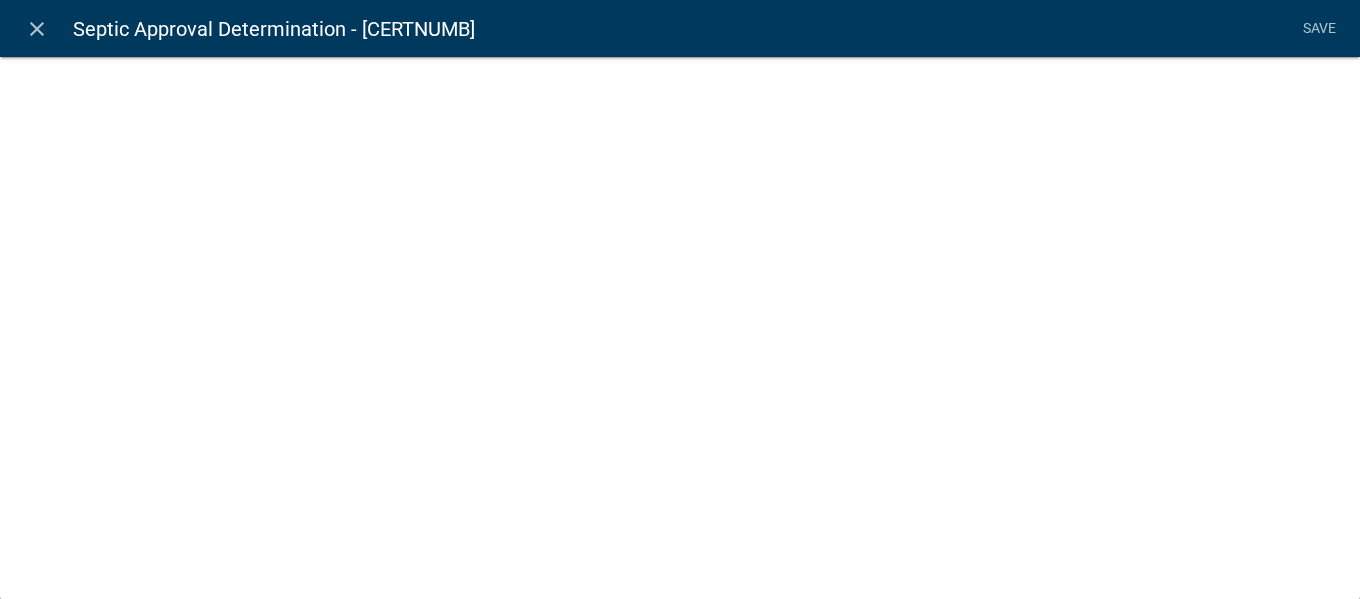 select on "list-data" 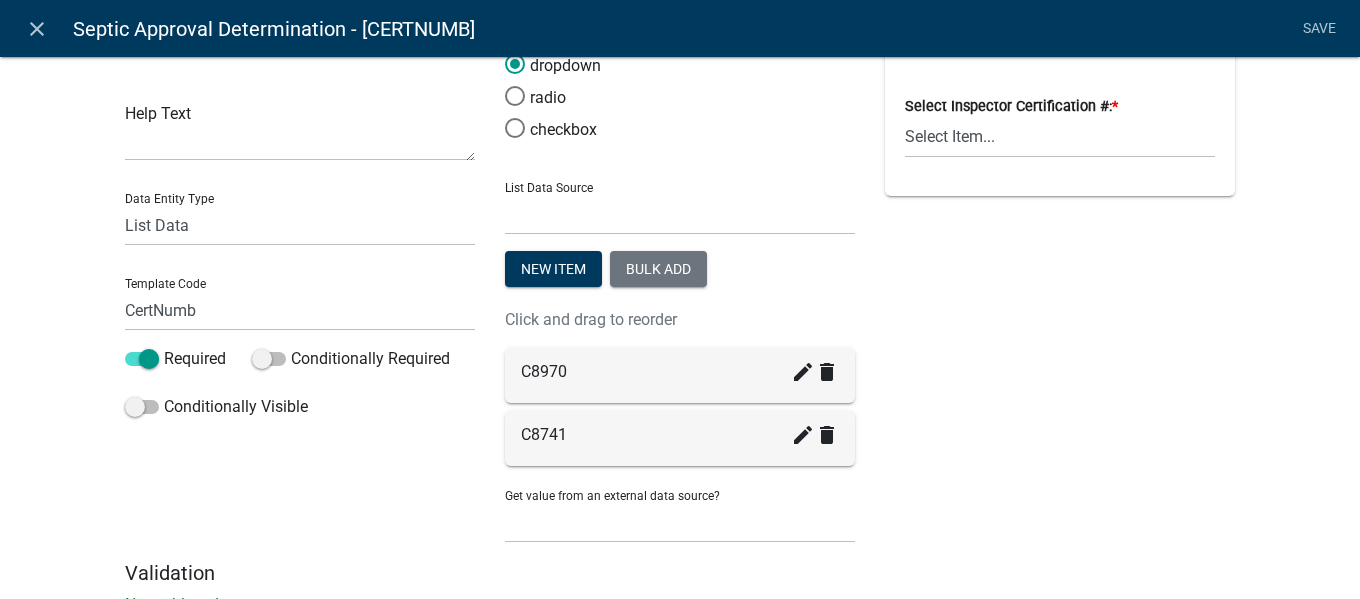 scroll, scrollTop: 100, scrollLeft: 0, axis: vertical 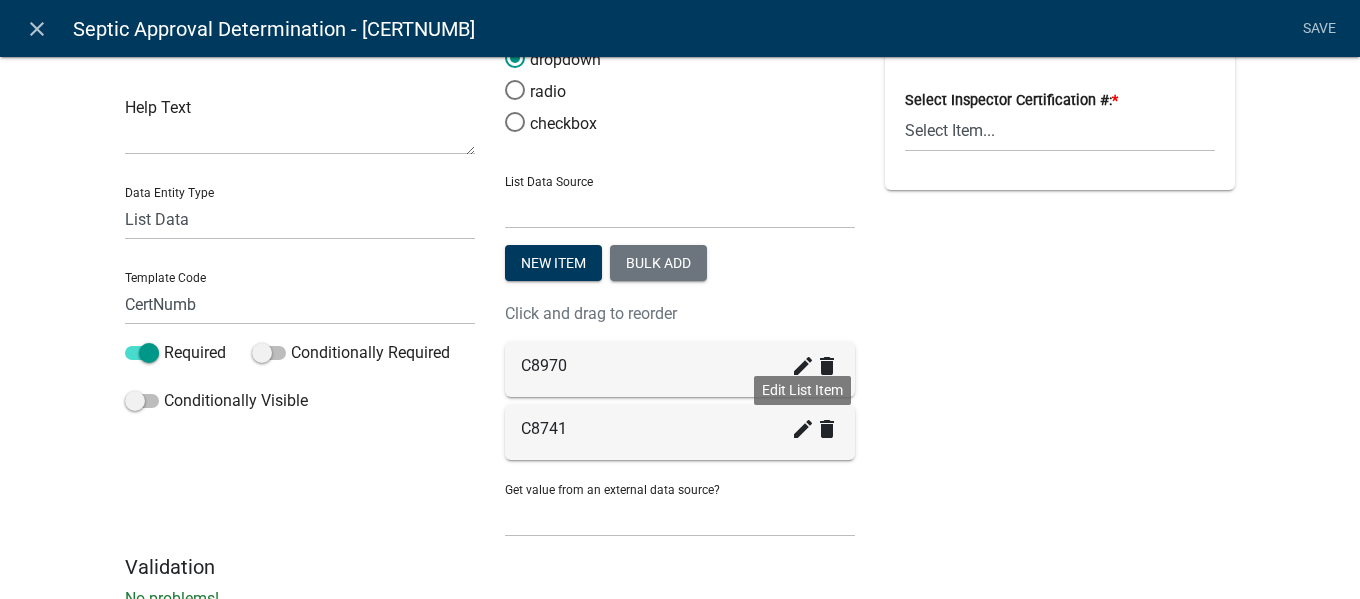 click on "create" at bounding box center (803, 429) 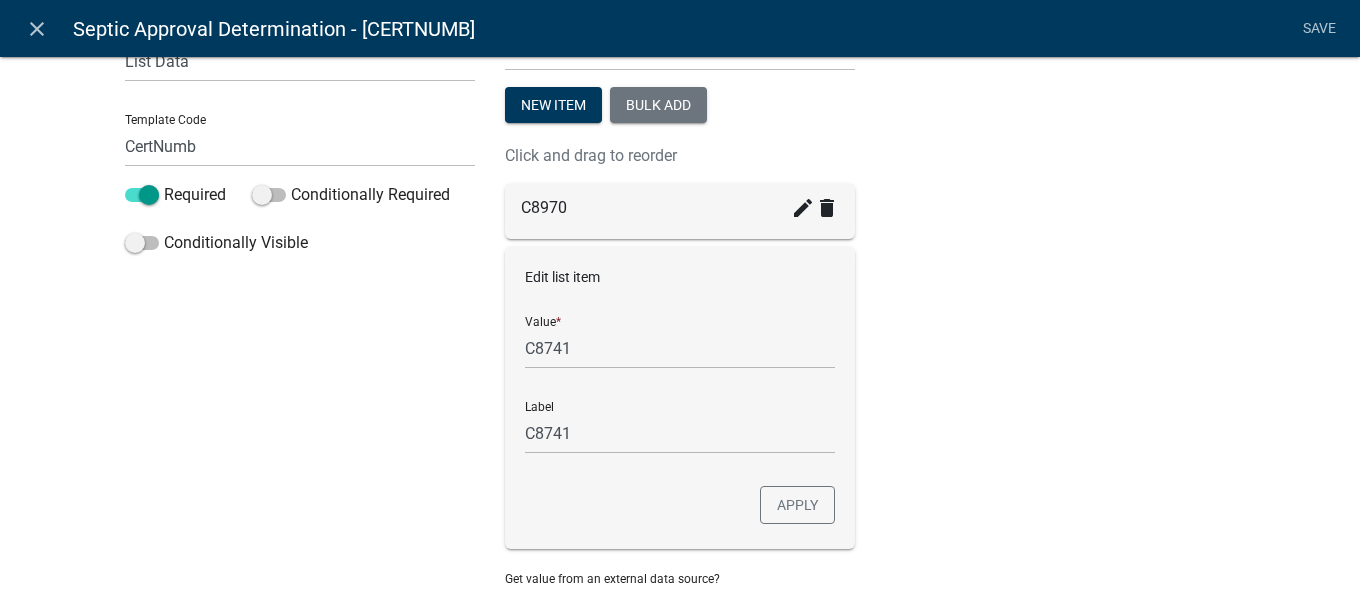 scroll, scrollTop: 300, scrollLeft: 0, axis: vertical 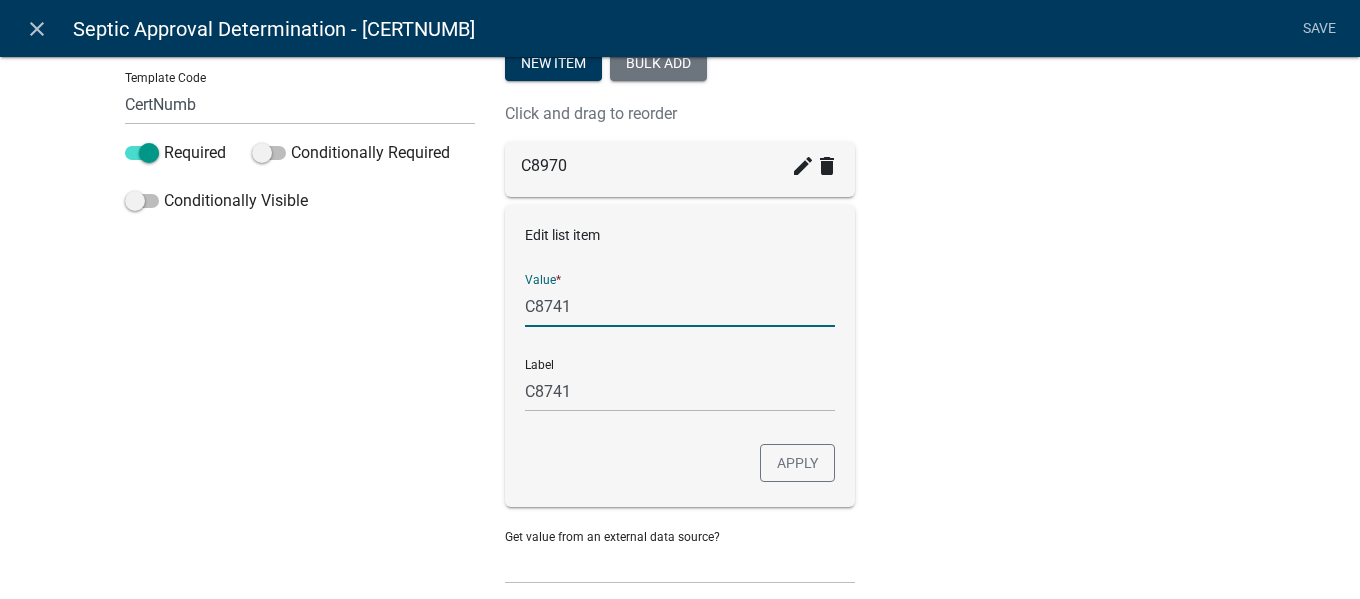 drag, startPoint x: 601, startPoint y: 308, endPoint x: 521, endPoint y: 313, distance: 80.1561 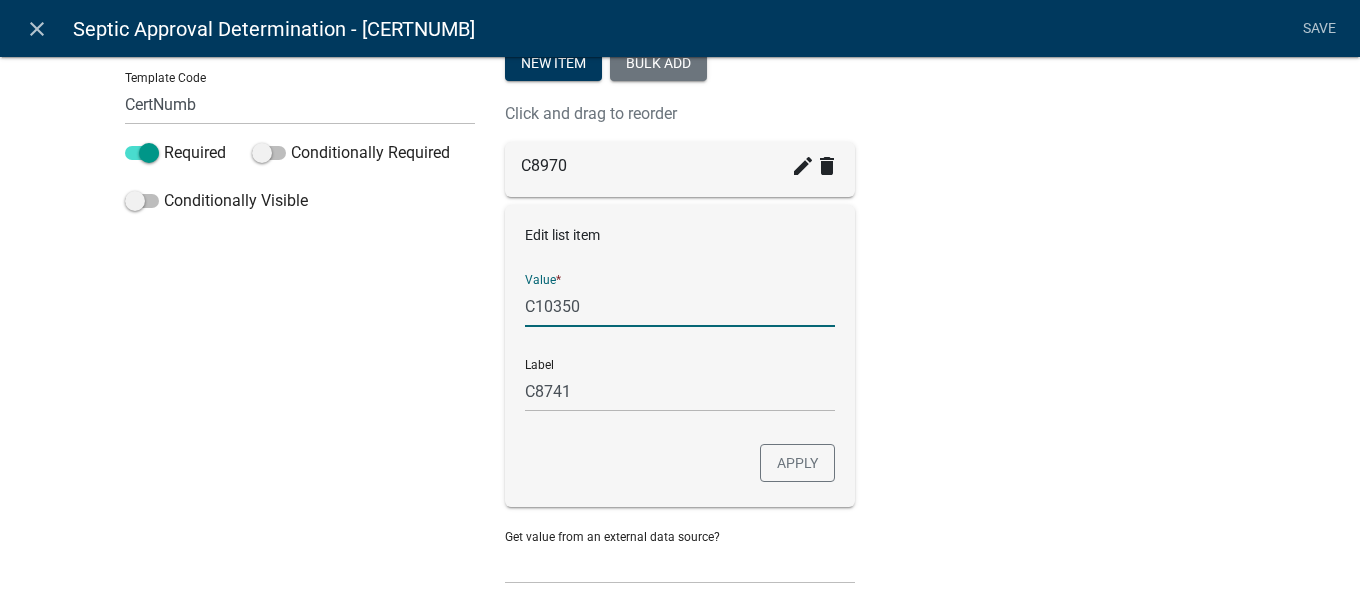 type on "C10350" 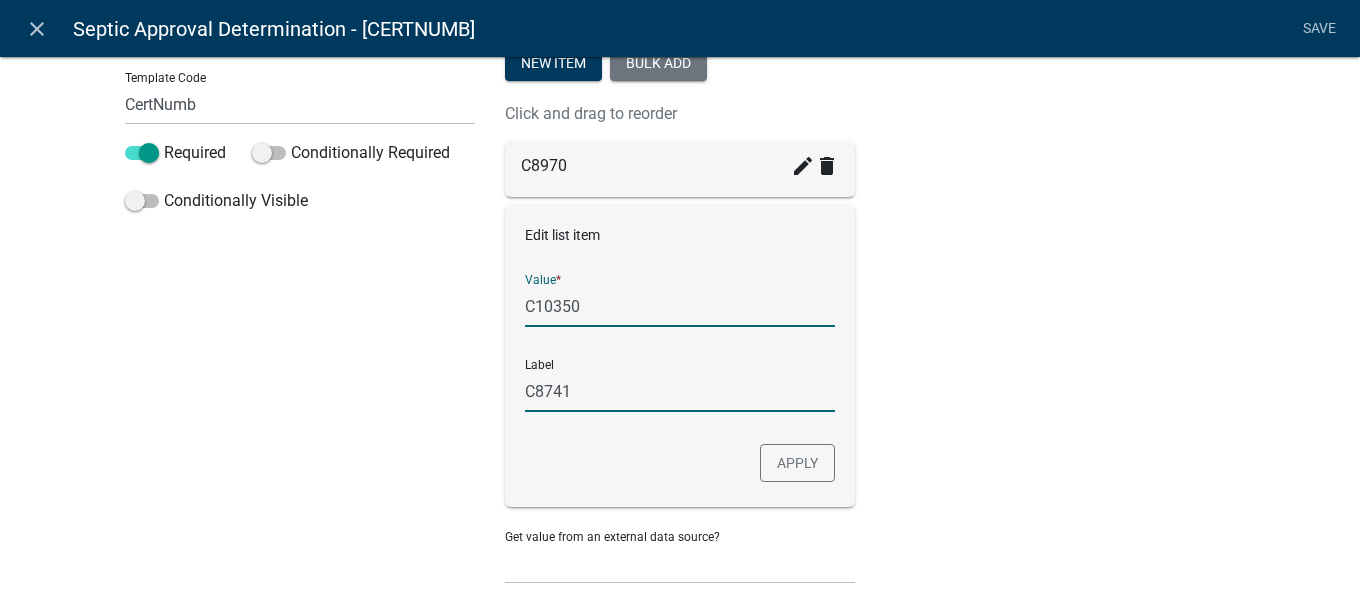type on "C10350" 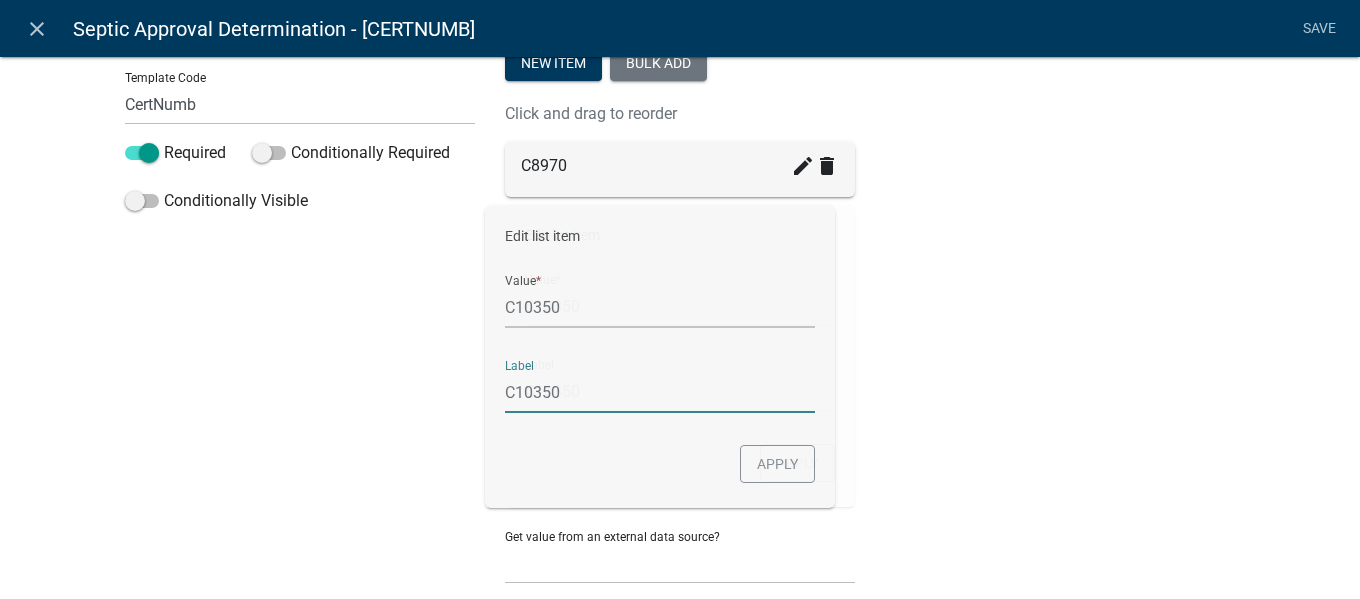 drag, startPoint x: 579, startPoint y: 388, endPoint x: 500, endPoint y: 402, distance: 80.23092 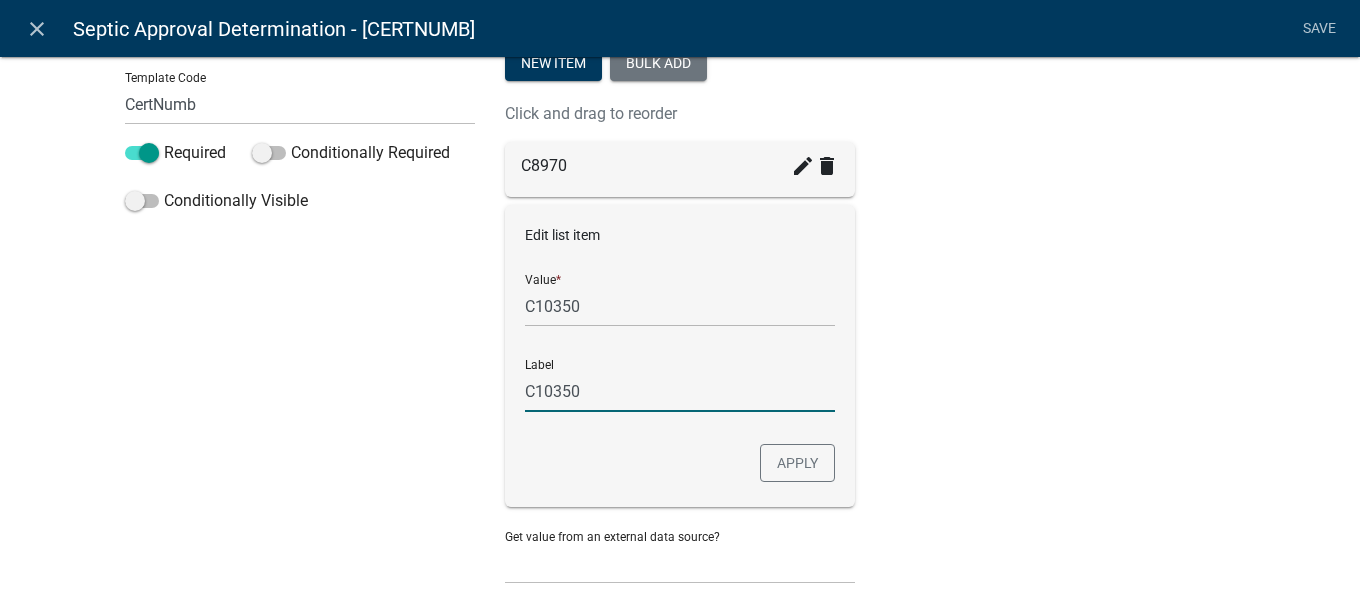 click on "C10350" at bounding box center [680, 391] 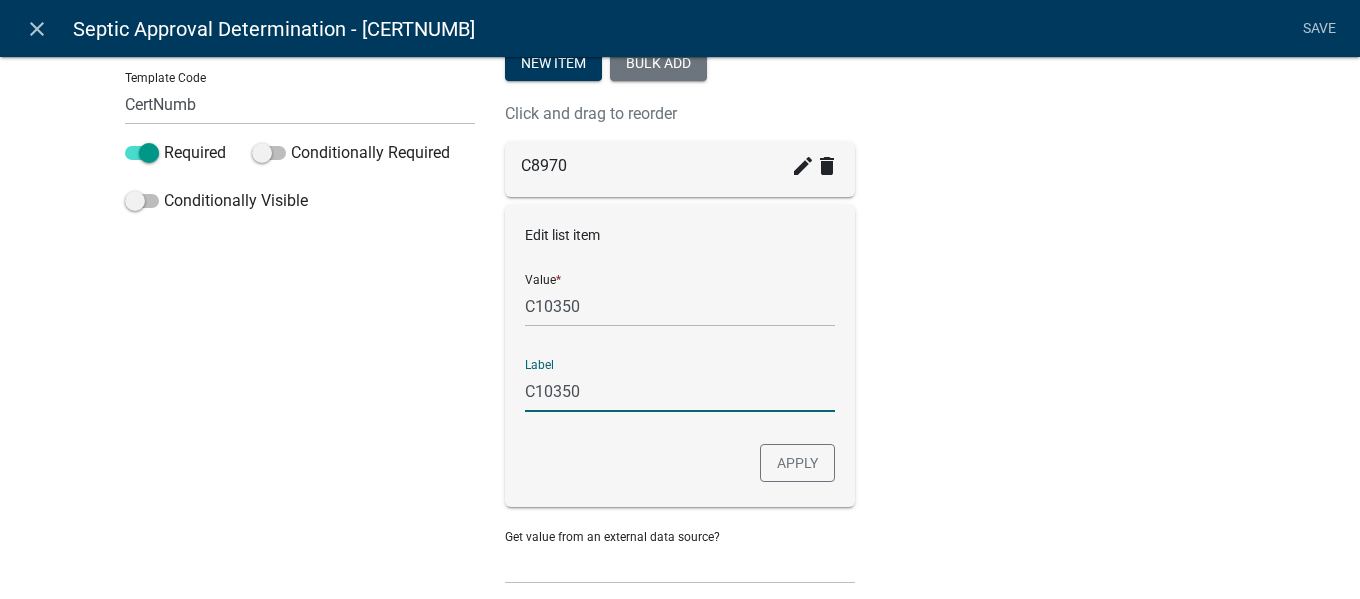 click on "C10350" at bounding box center [680, 391] 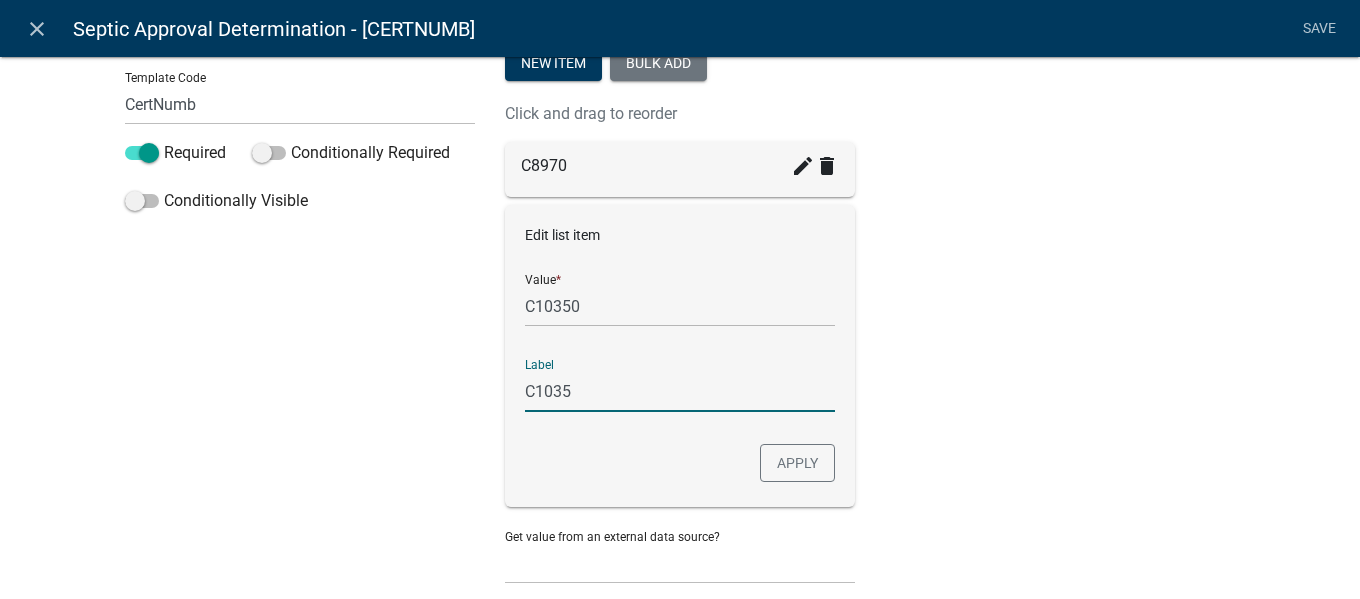 type on "C10350" 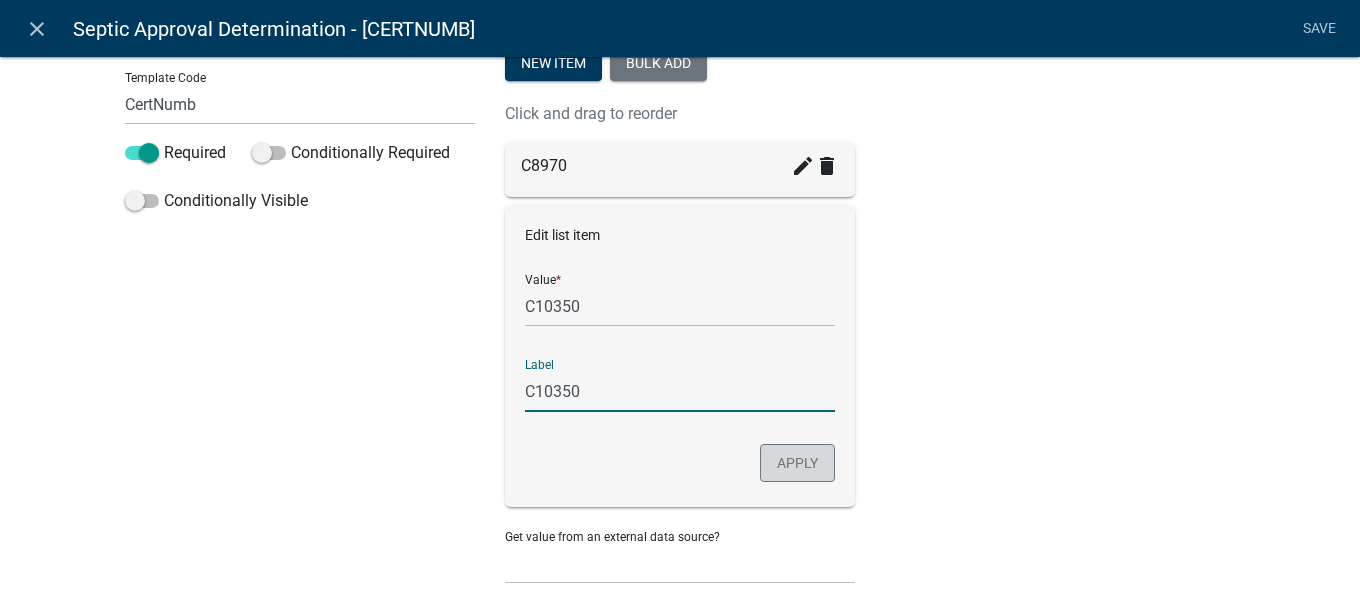 click on "Apply" at bounding box center [797, 463] 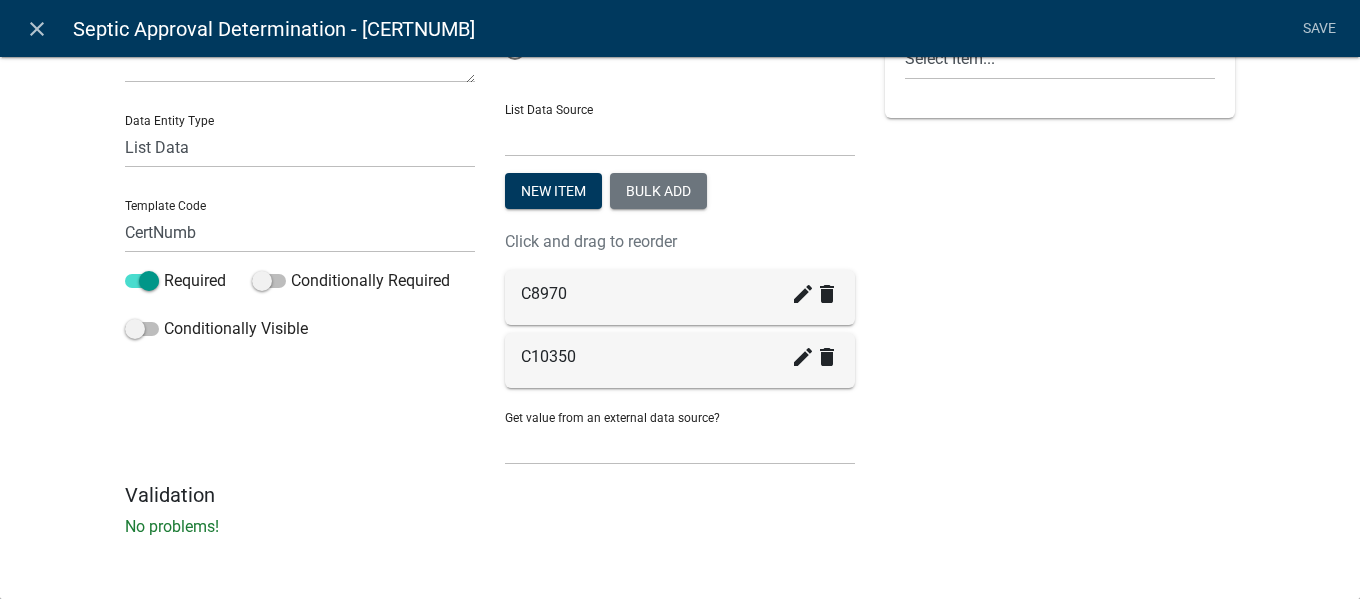 click on "Select Inspector Certification #: * Select Item..." at bounding box center (1060, 195) 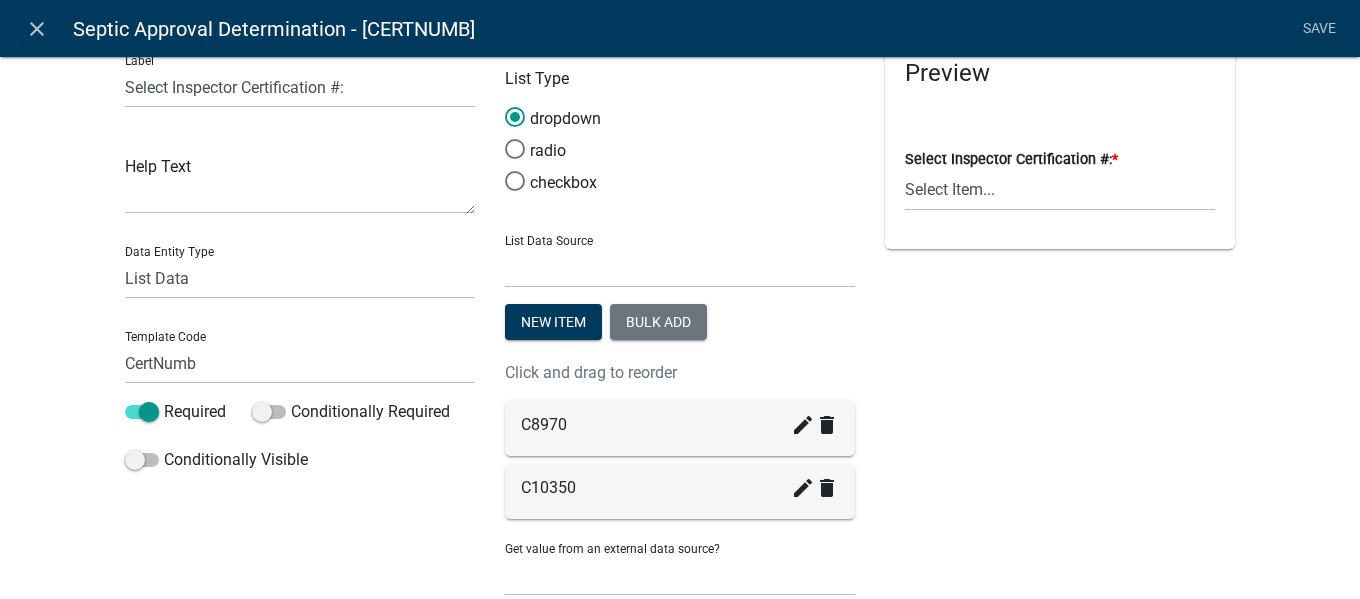 scroll, scrollTop: 0, scrollLeft: 0, axis: both 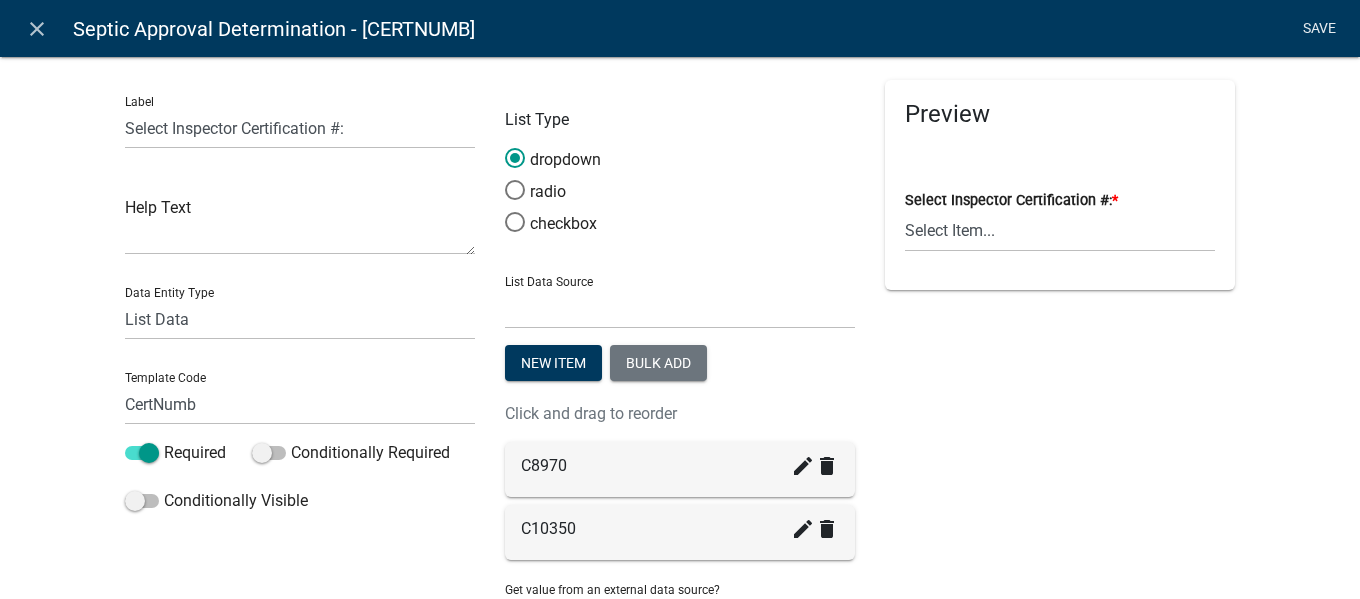 click on "Save" 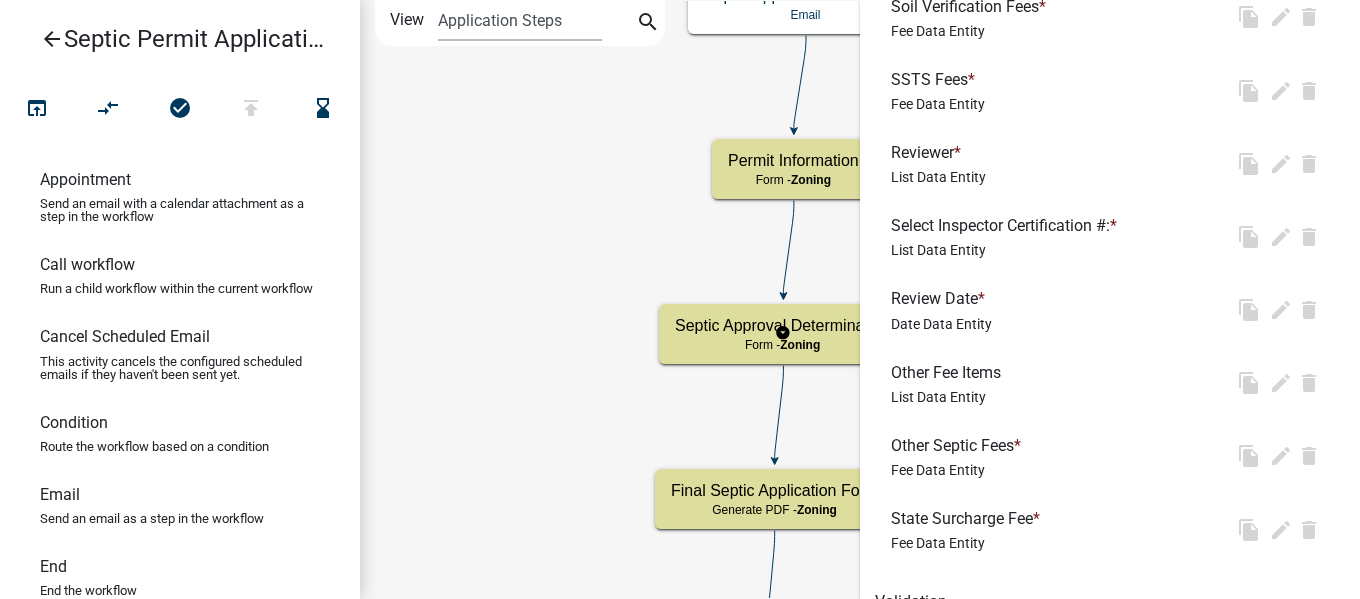 scroll, scrollTop: 0, scrollLeft: 0, axis: both 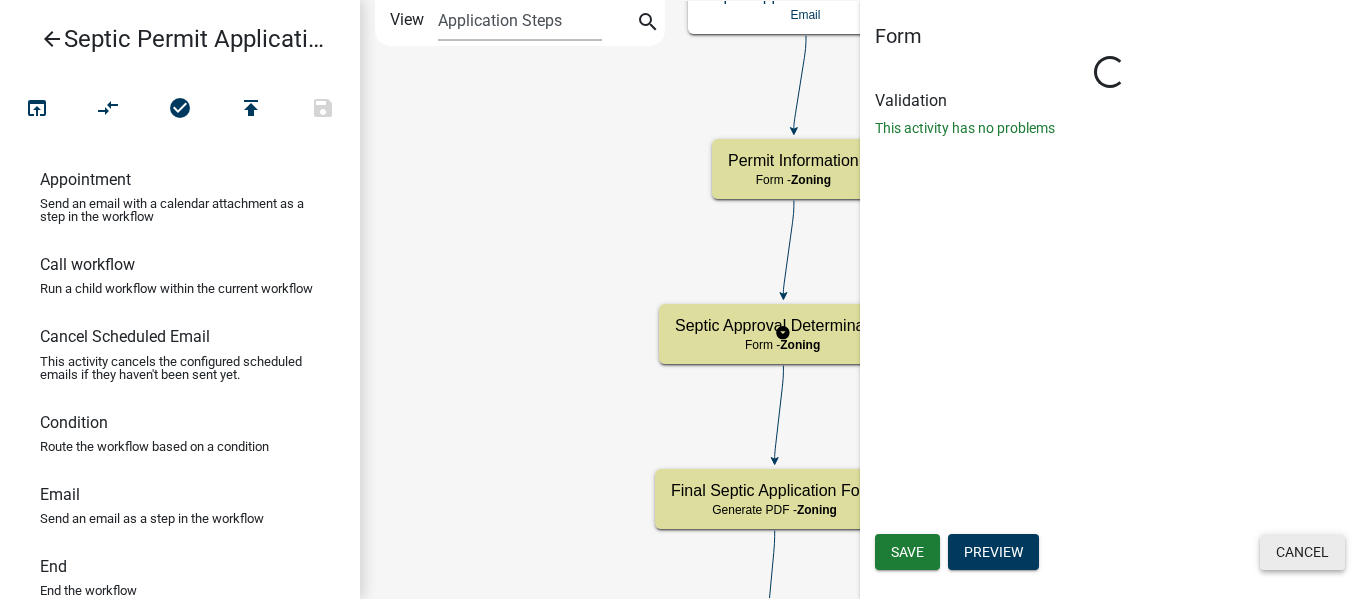 click on "Cancel" 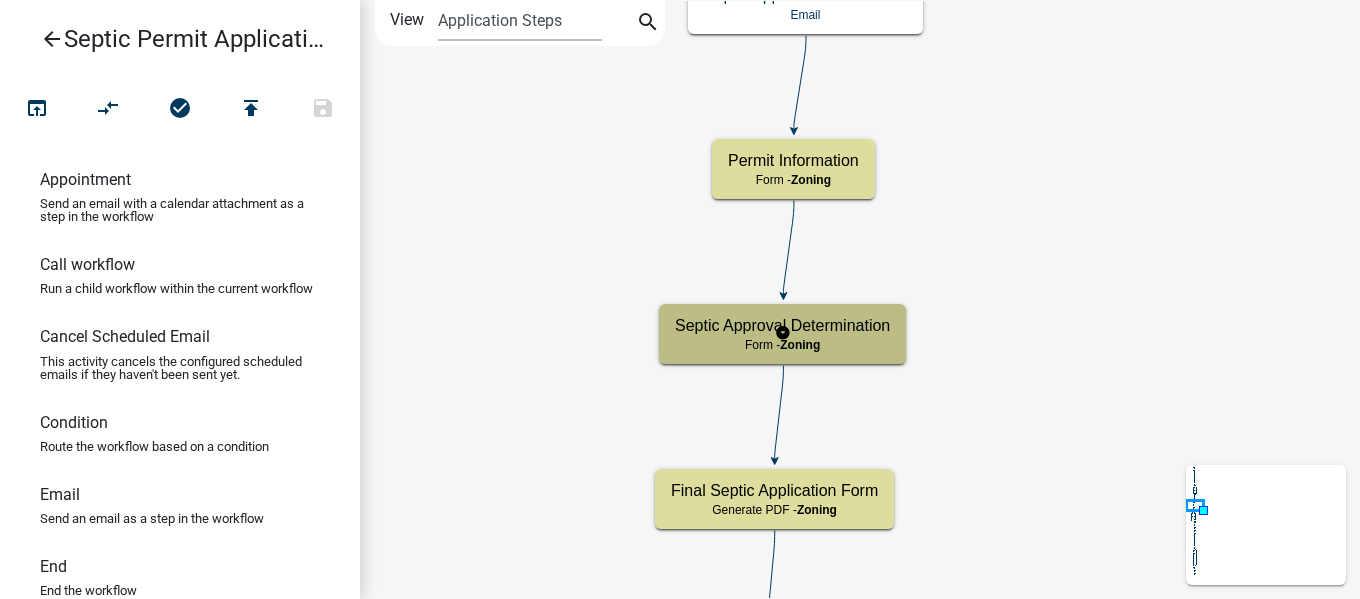 click on "Form -  Zoning" at bounding box center (782, 345) 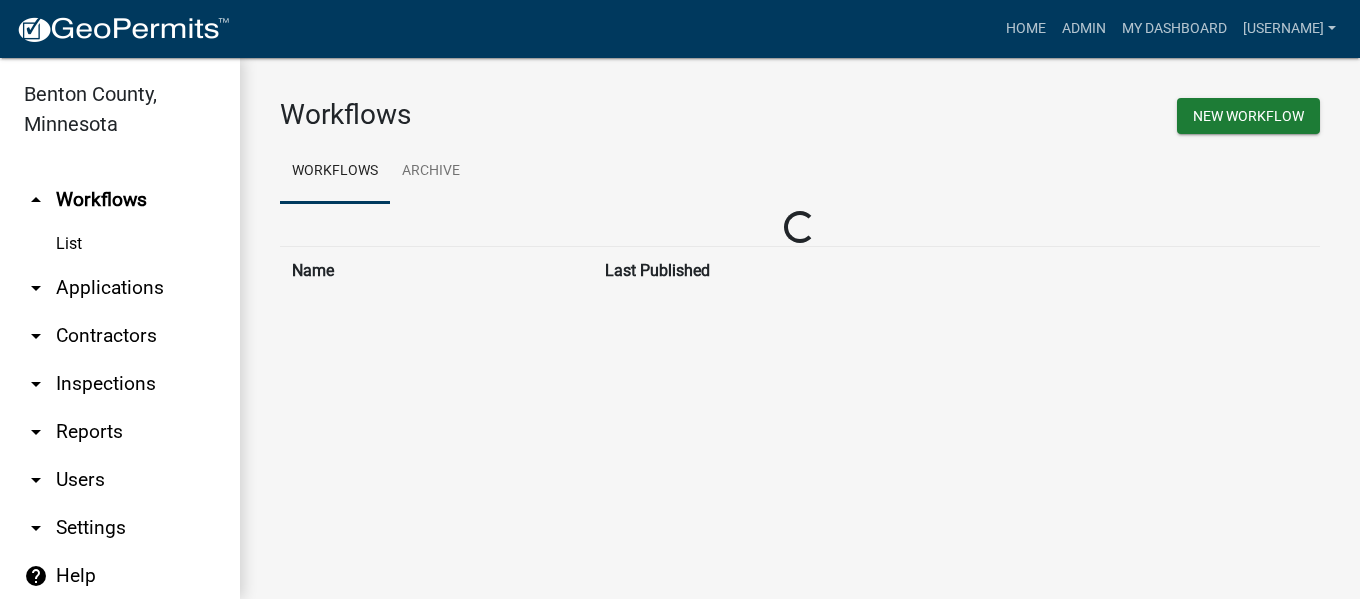 scroll, scrollTop: 0, scrollLeft: 0, axis: both 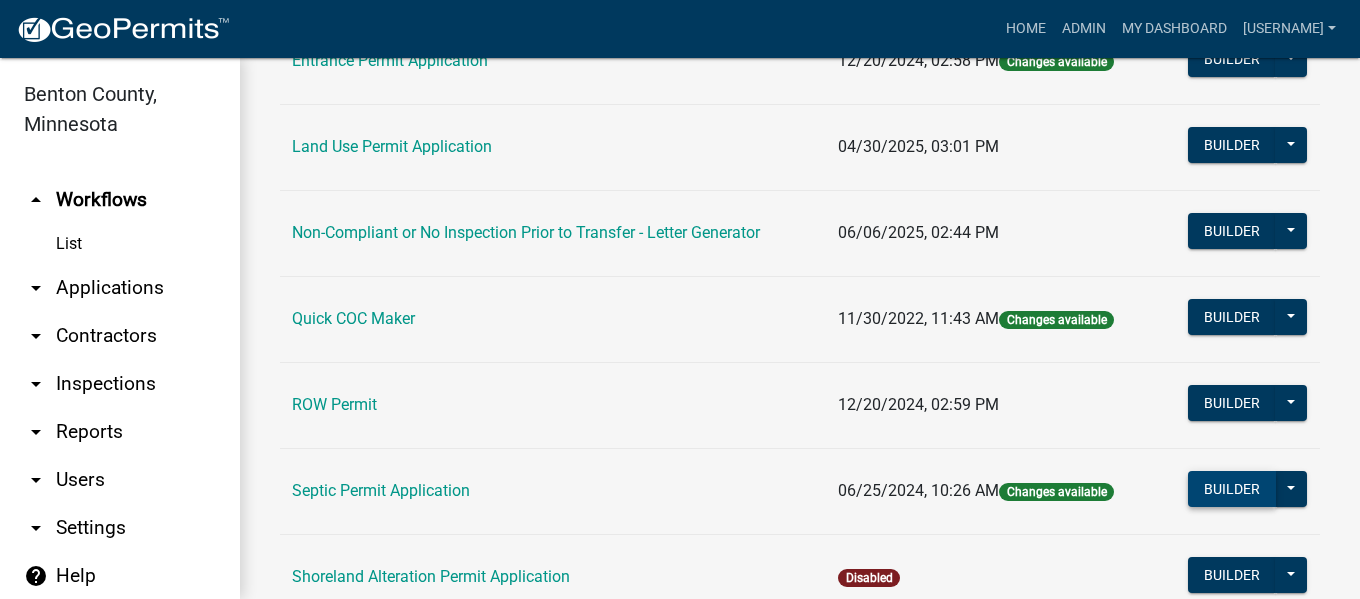 click on "Builder" at bounding box center [1232, 489] 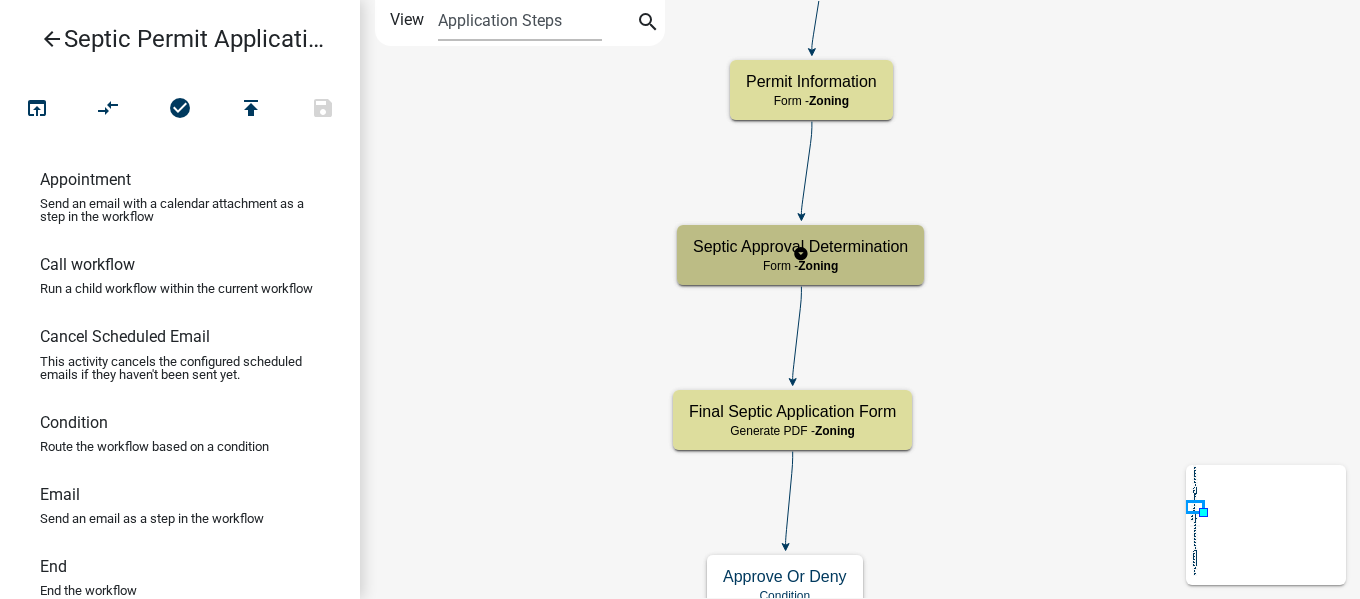 click on "Septic Approval Determination" at bounding box center (800, 246) 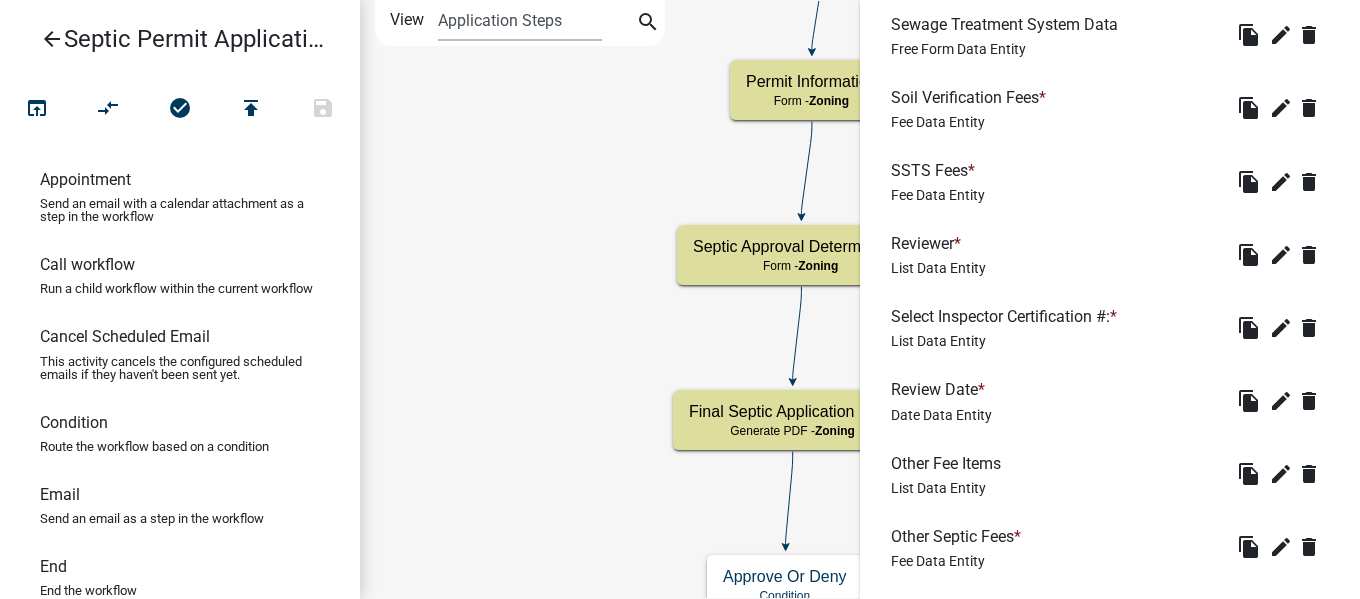 scroll, scrollTop: 1000, scrollLeft: 0, axis: vertical 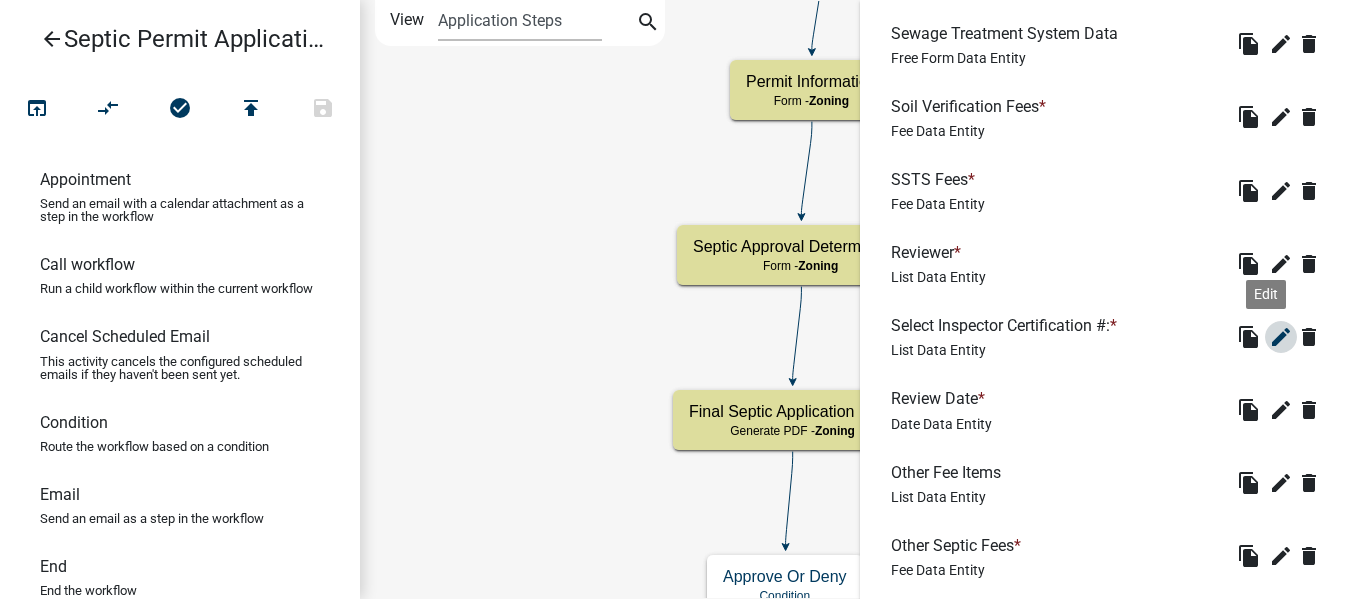 click on "edit" 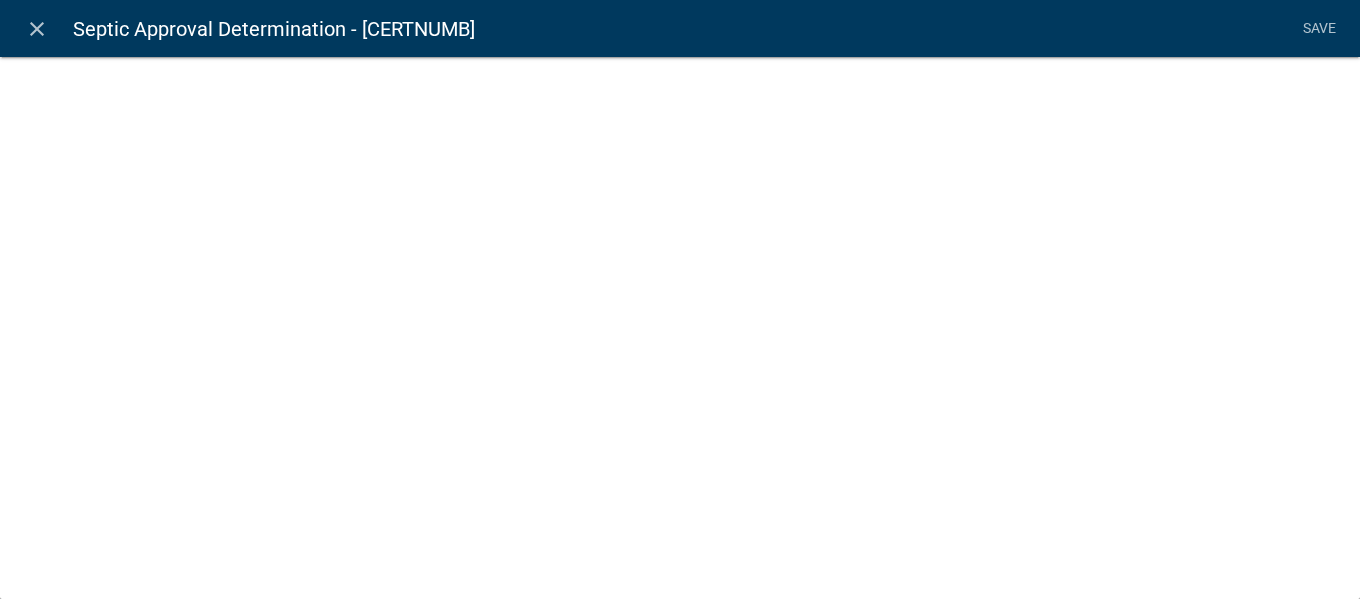 select on "list-data" 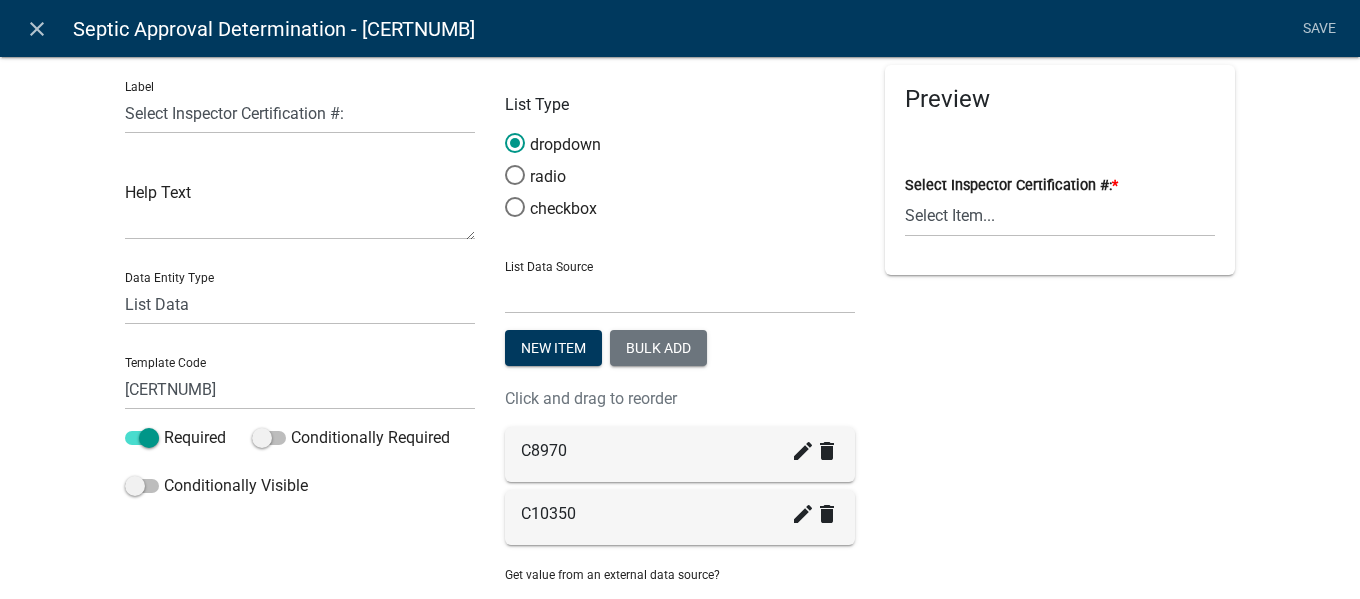 scroll, scrollTop: 0, scrollLeft: 0, axis: both 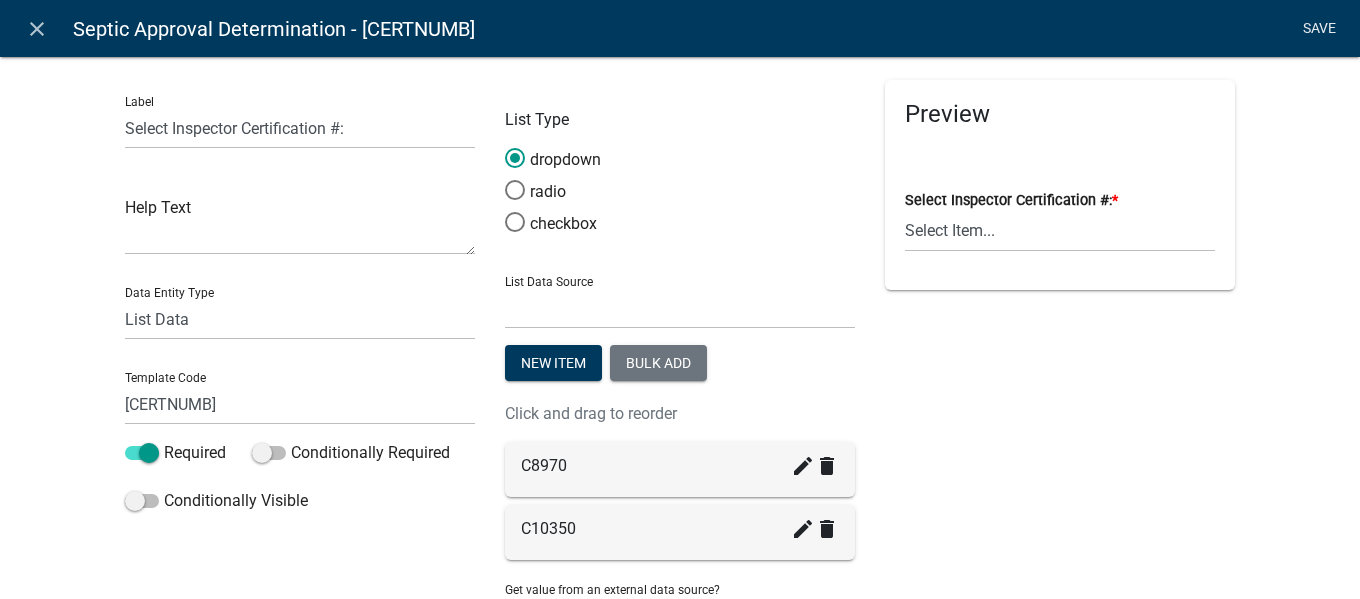 click on "Save" 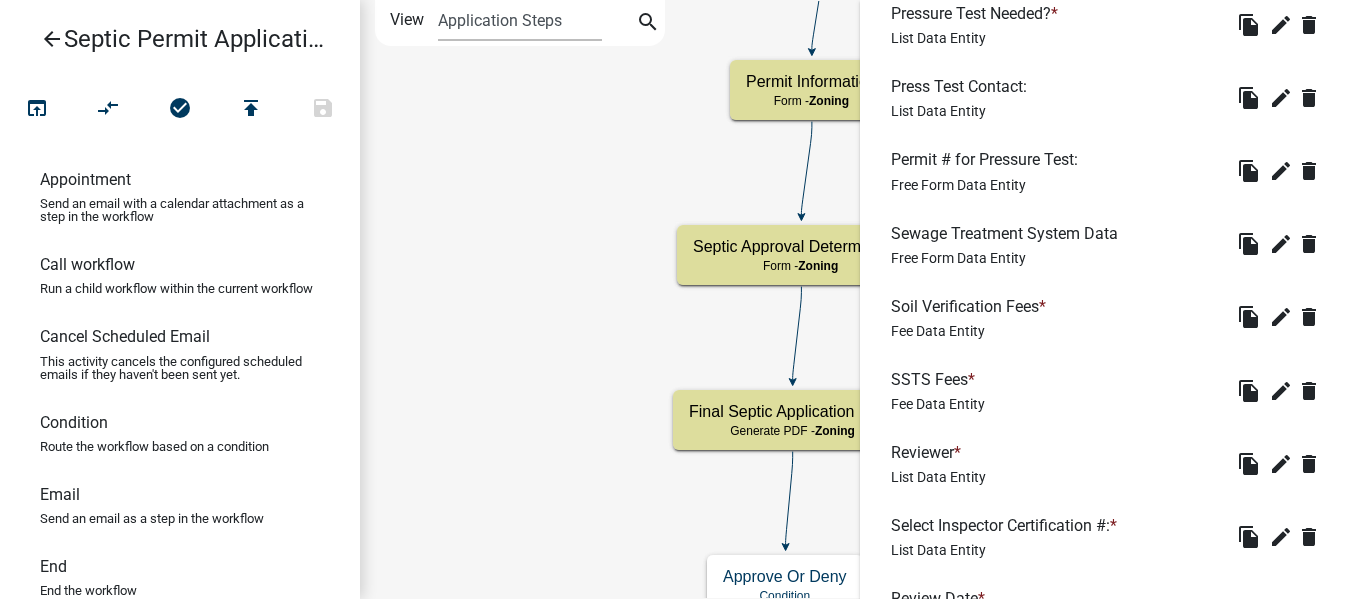 scroll, scrollTop: 1198, scrollLeft: 0, axis: vertical 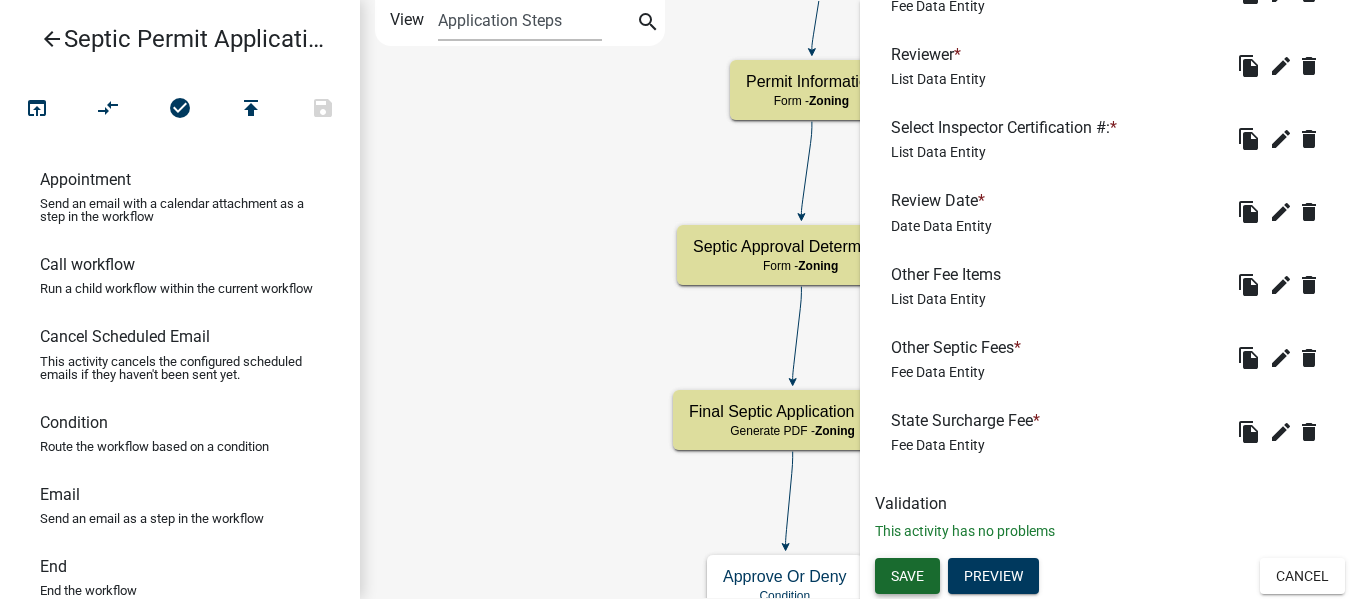 click on "Save" 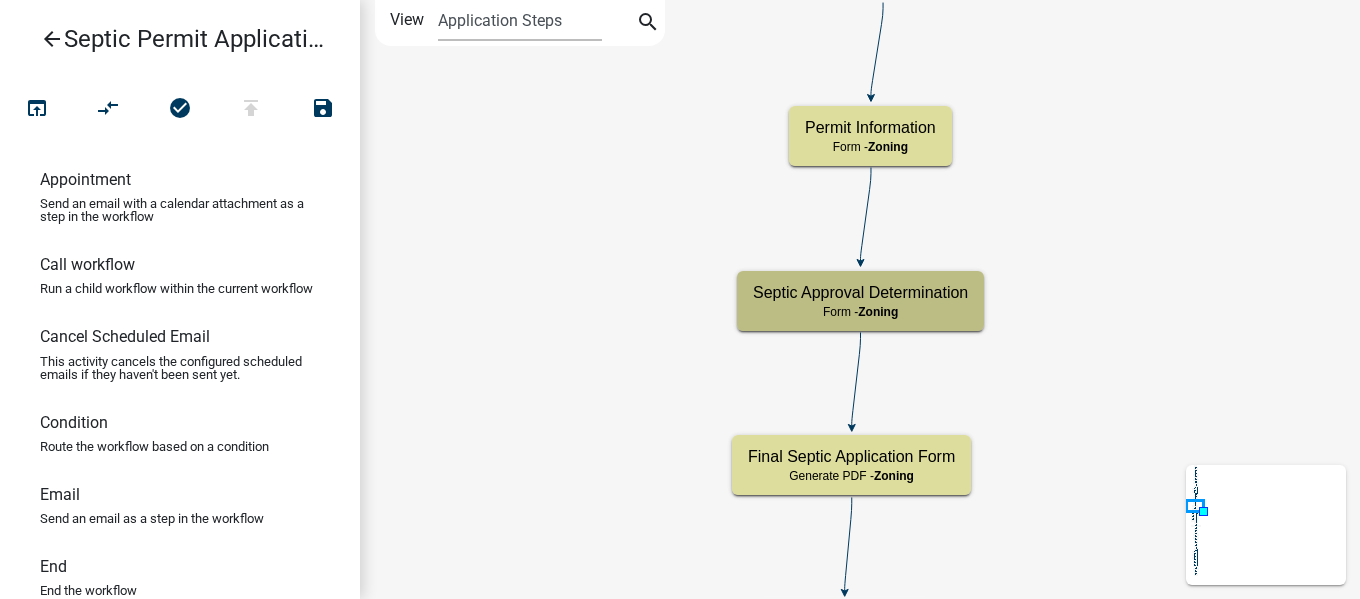 scroll, scrollTop: 0, scrollLeft: 0, axis: both 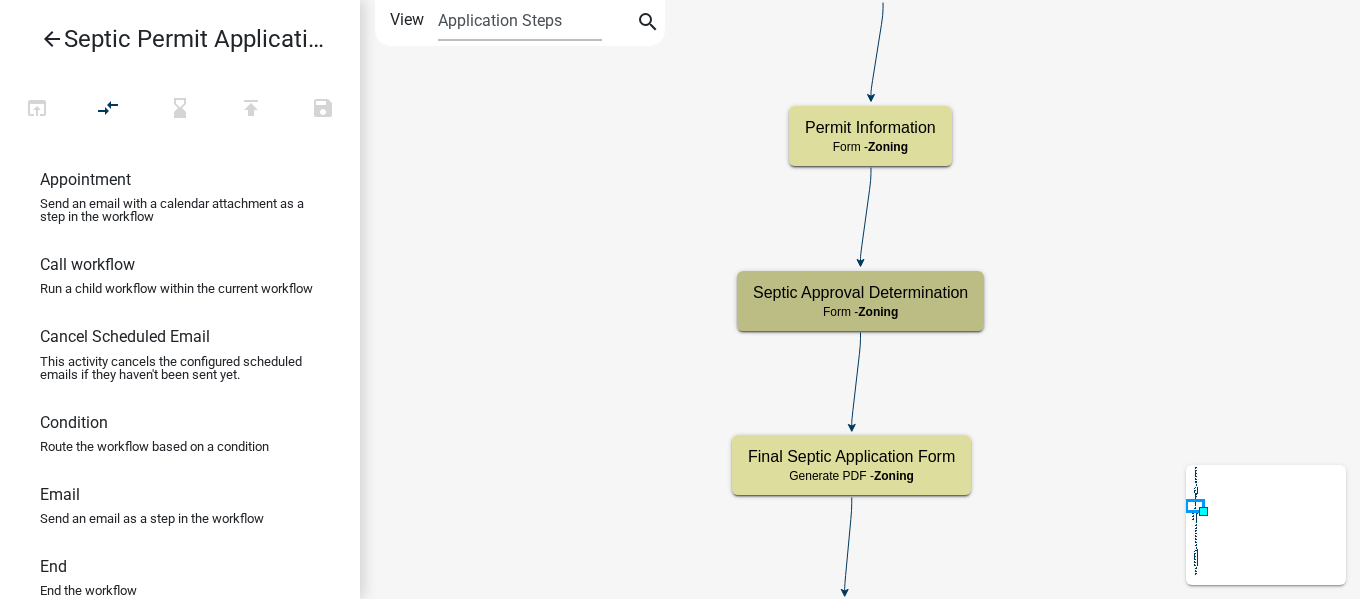 click on "Start
Start -  Applicant
Parcel search
Parcel search -  Applicant
Require User
Require user
Property and Owner Information
Form -  Applicant
Designer and Installer Information  Applicant" 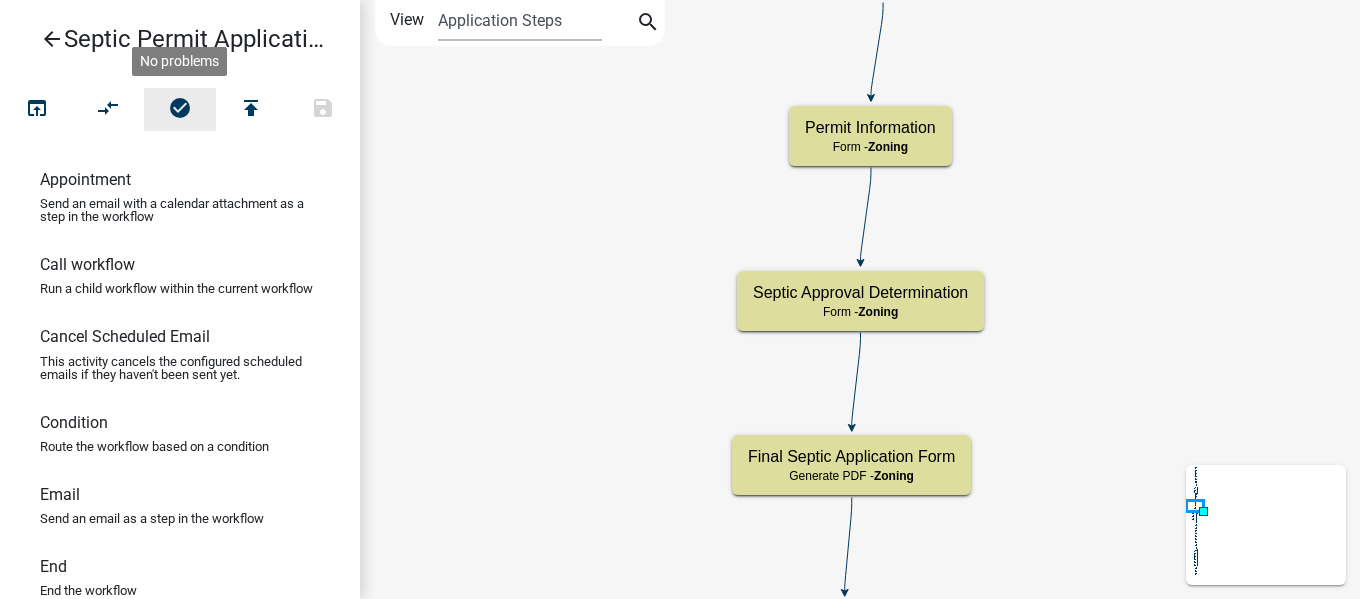 click on "check_circle" at bounding box center [180, 109] 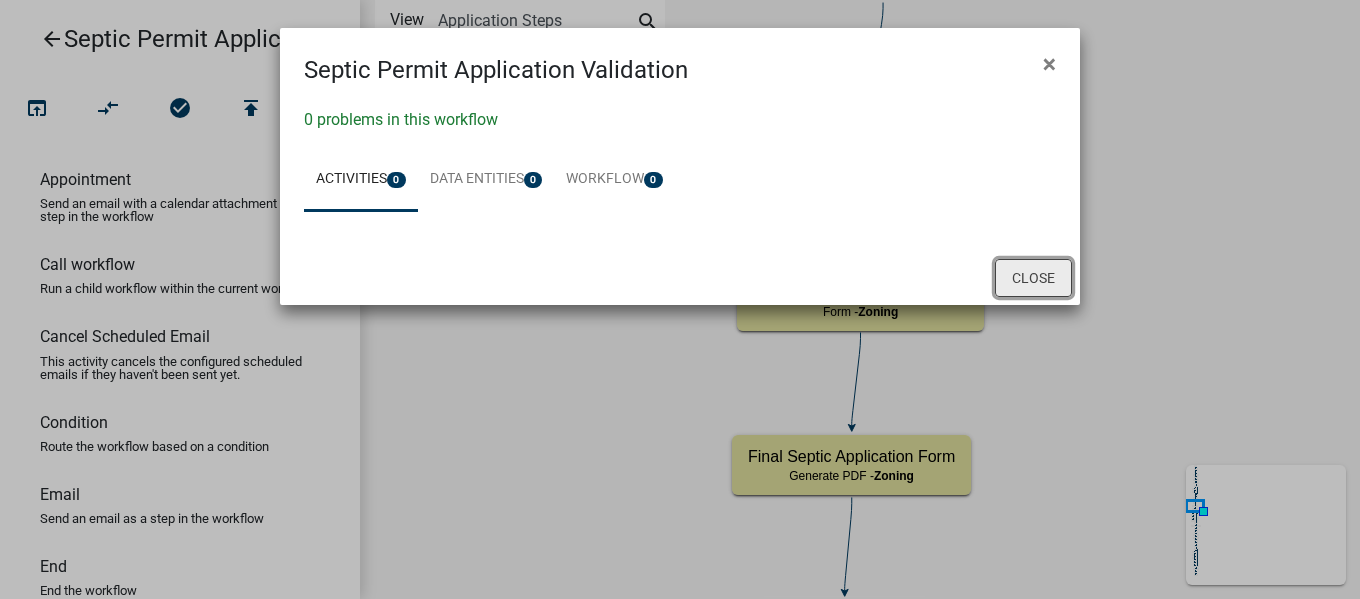 click on "Close" 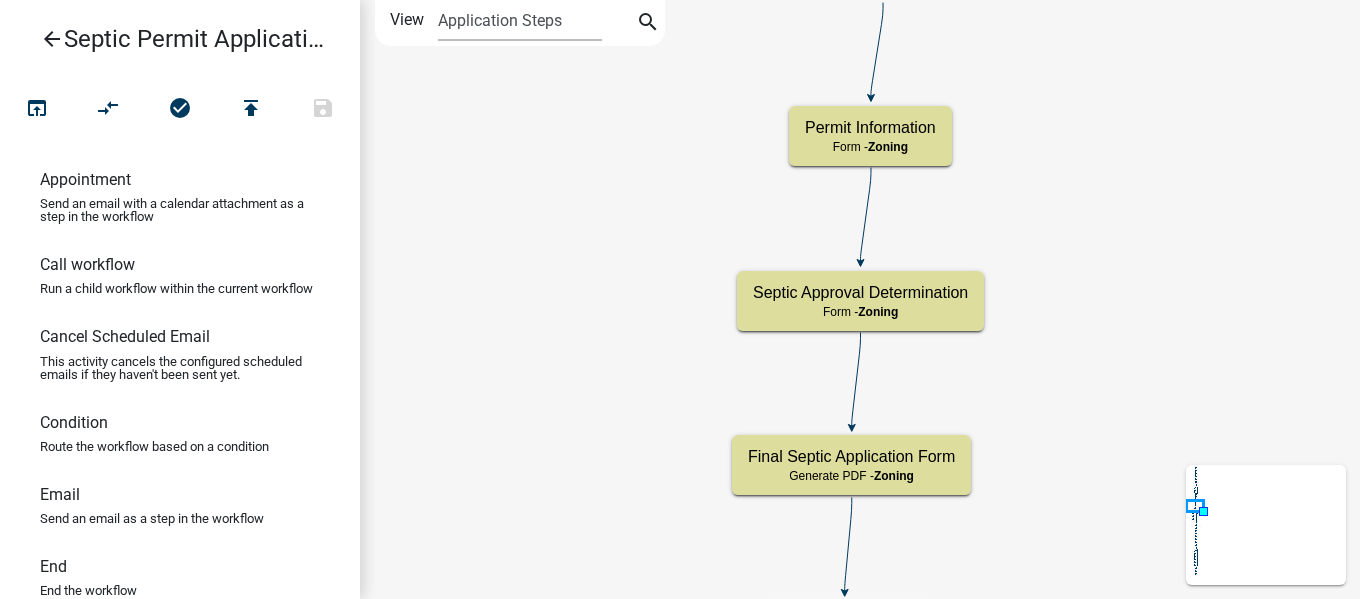 click on "arrow_back" at bounding box center [52, 41] 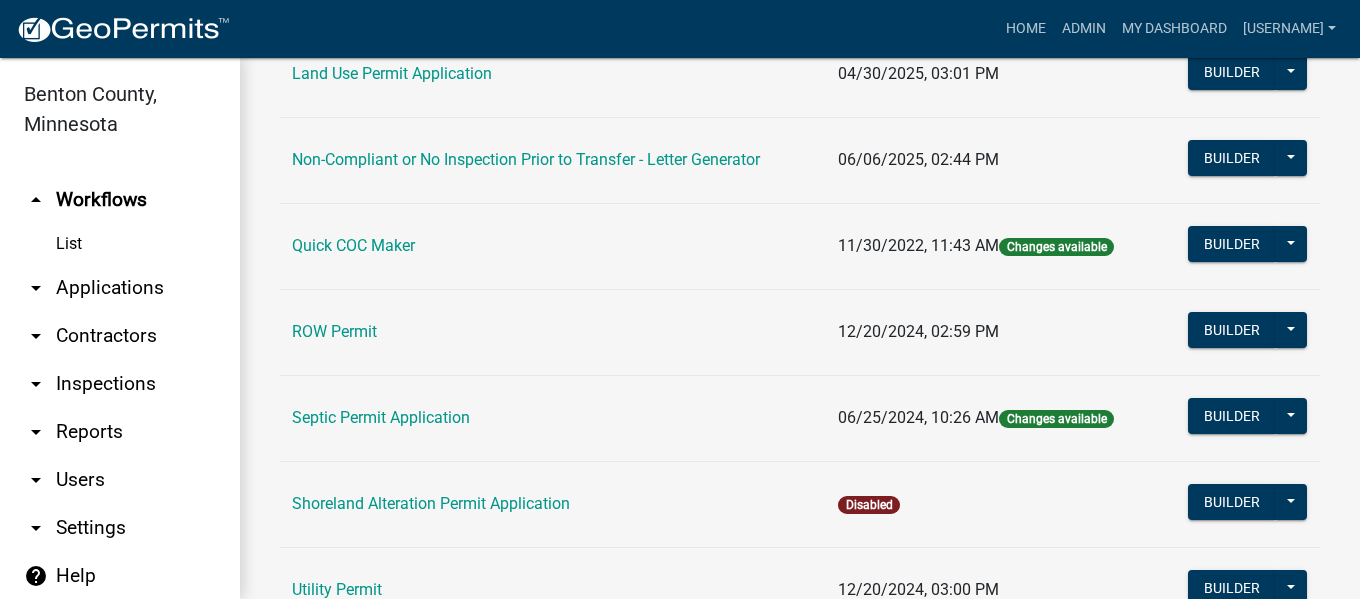 scroll, scrollTop: 663, scrollLeft: 0, axis: vertical 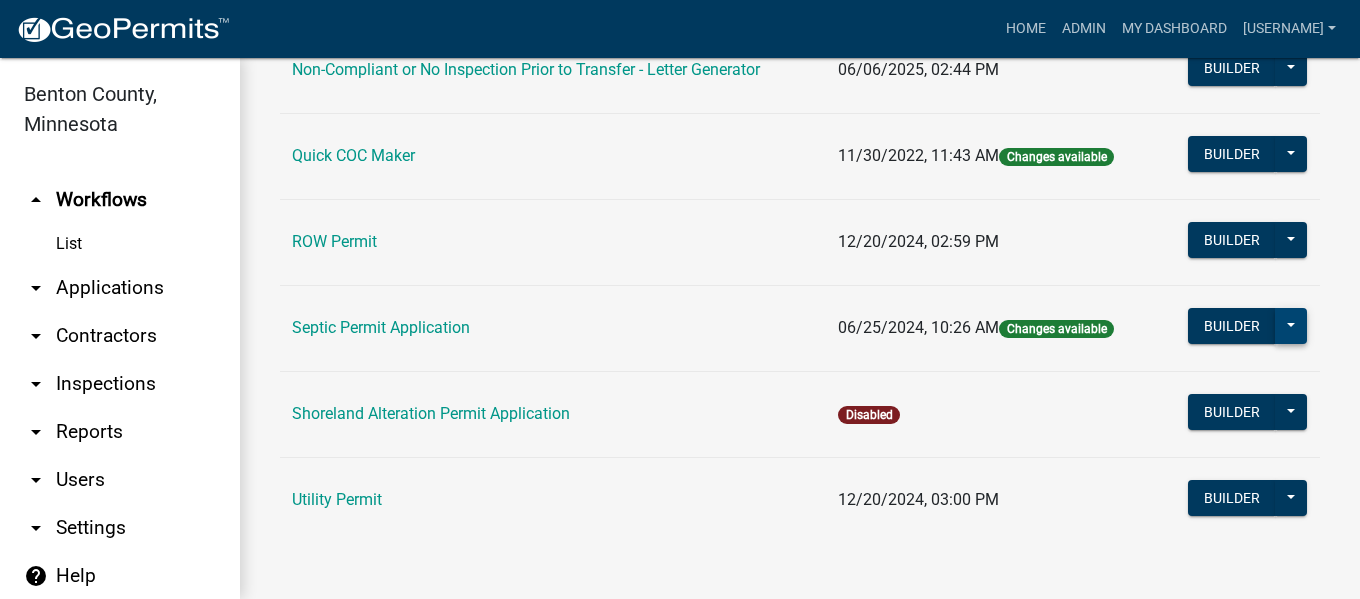 click at bounding box center (1291, 326) 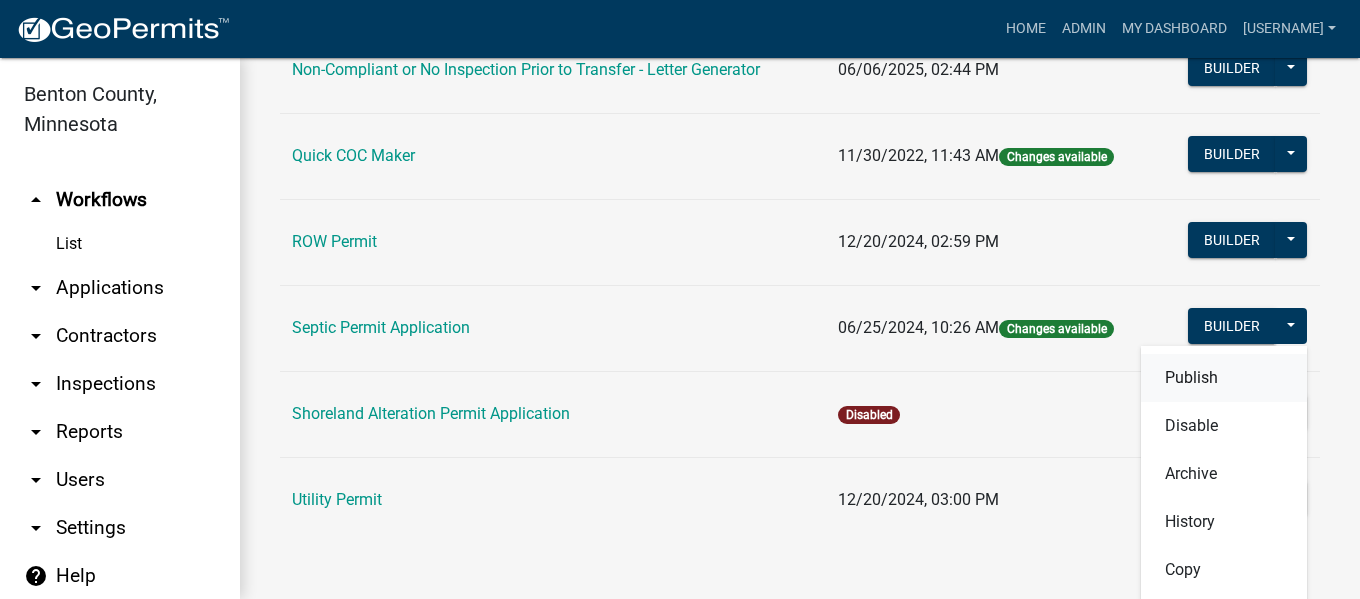 click on "Publish" at bounding box center (1224, 378) 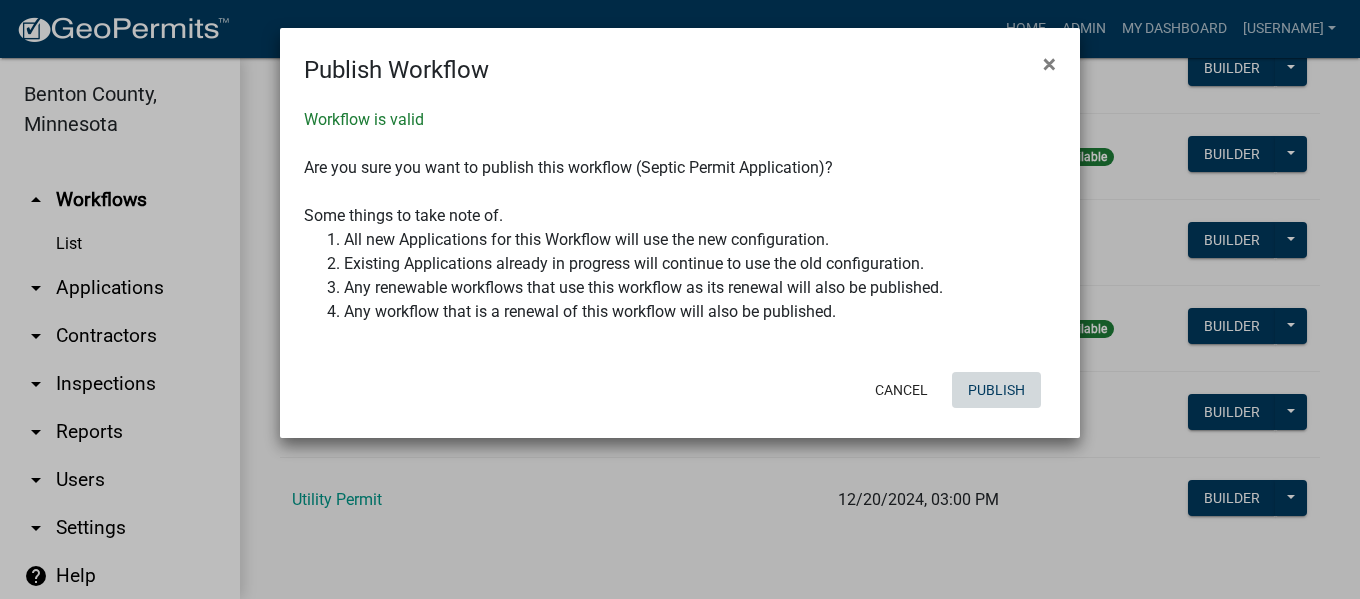 click on "Publish" 